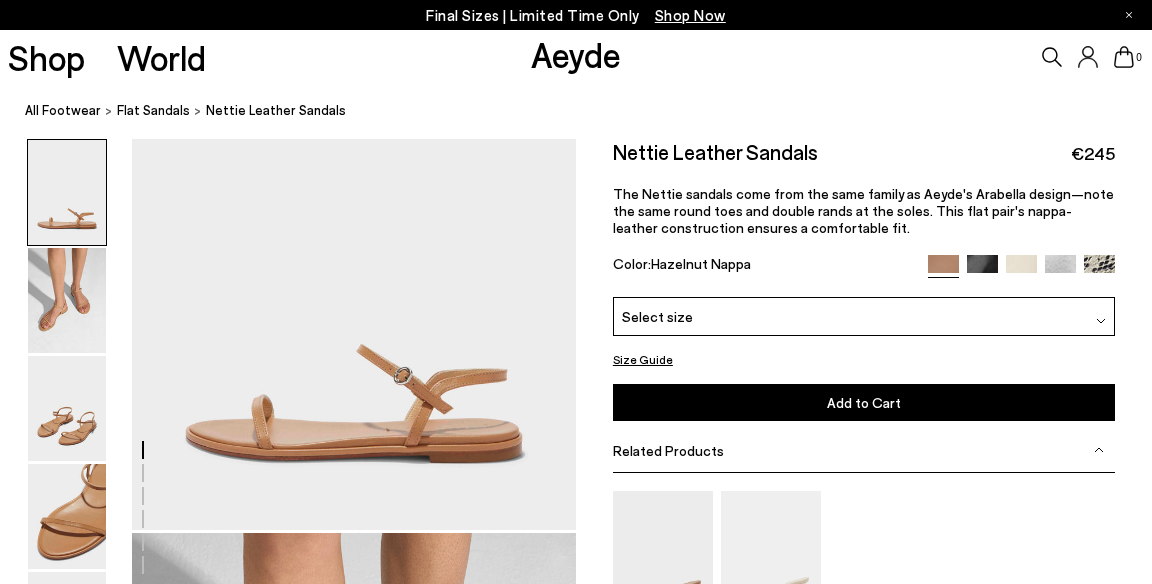 scroll, scrollTop: 0, scrollLeft: 0, axis: both 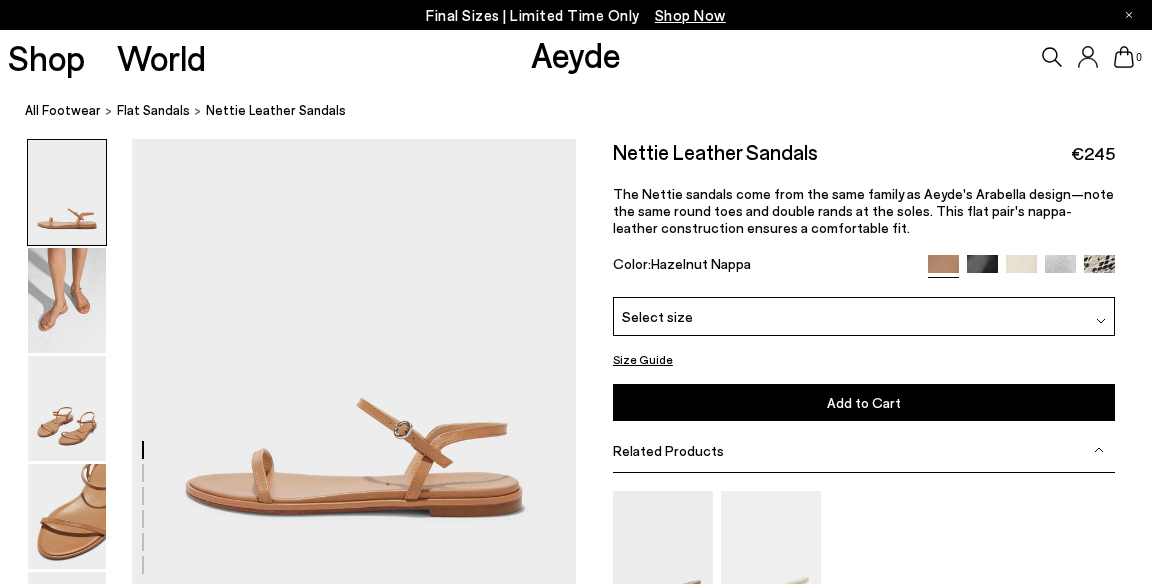 click on "Shop" at bounding box center [46, 57] 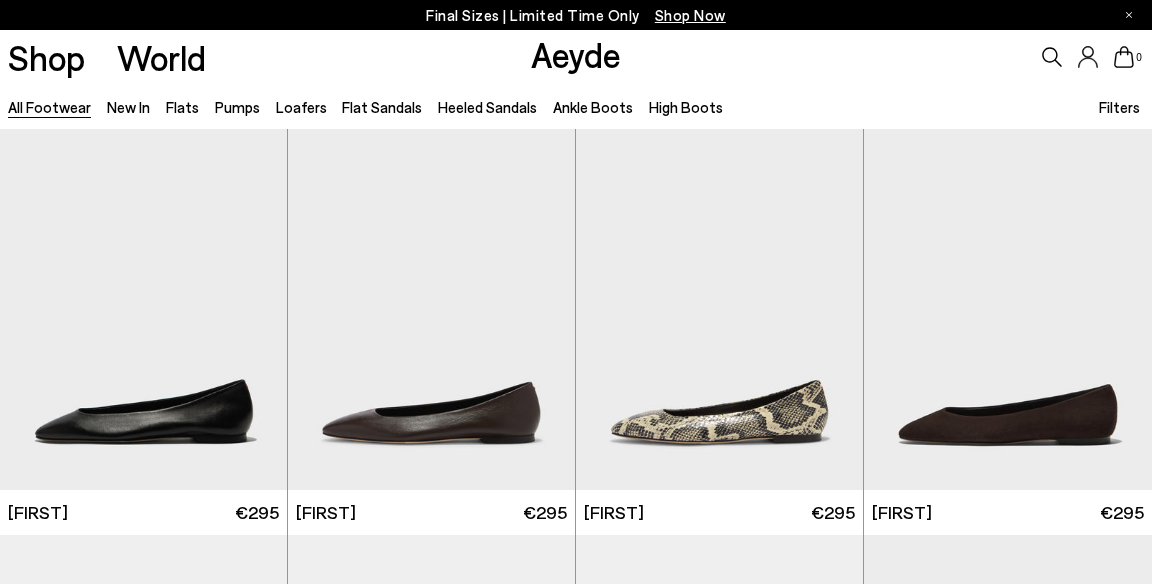 scroll, scrollTop: 0, scrollLeft: 0, axis: both 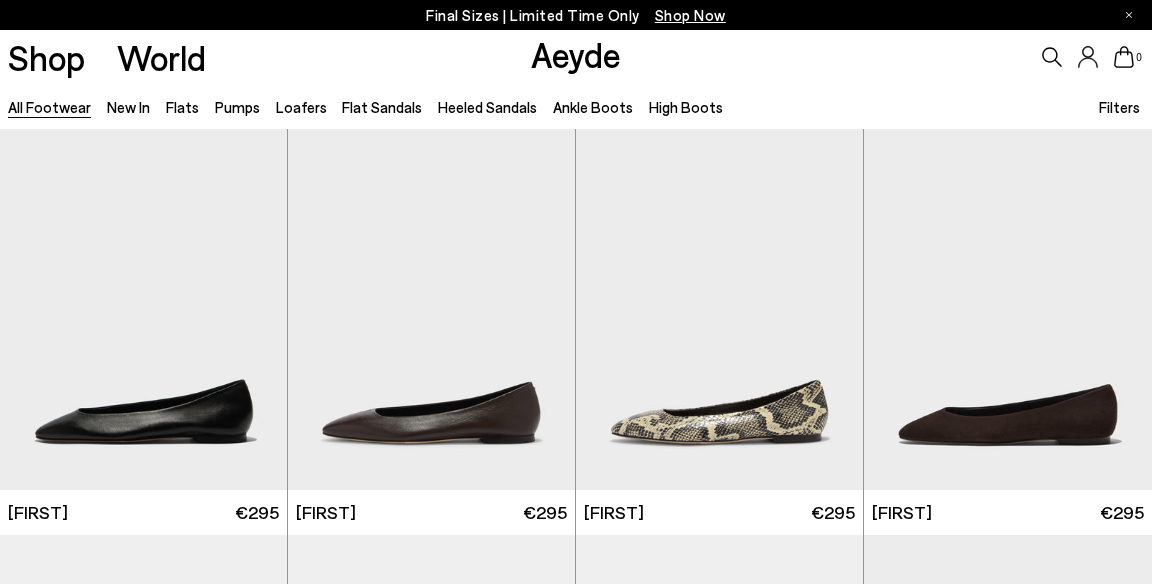 click on "Flats" at bounding box center [182, 107] 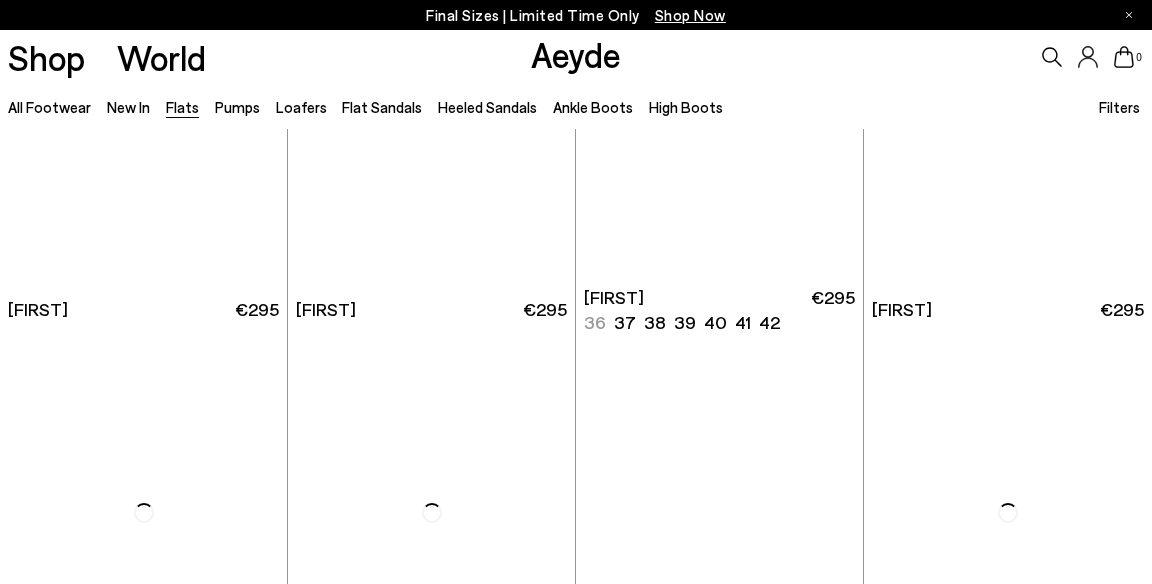 scroll, scrollTop: 3050, scrollLeft: 0, axis: vertical 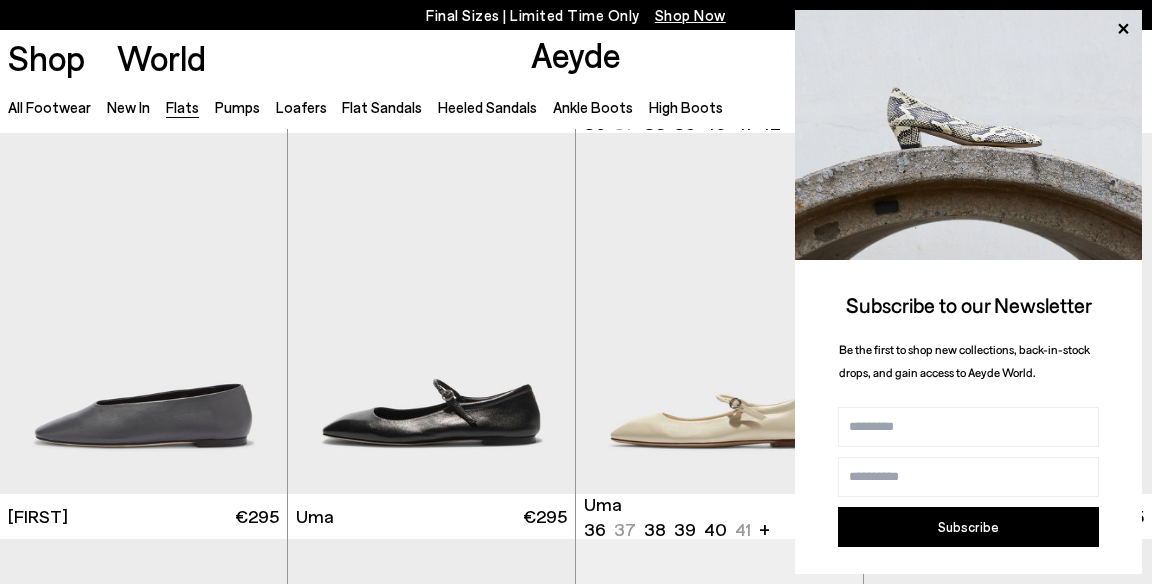 click 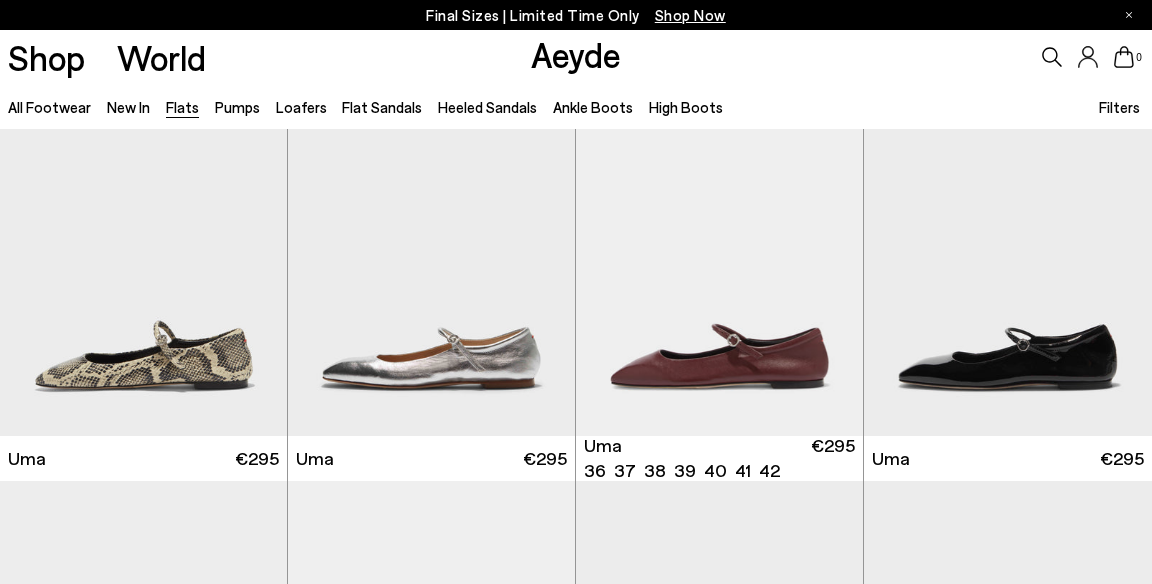 scroll, scrollTop: 4117, scrollLeft: 0, axis: vertical 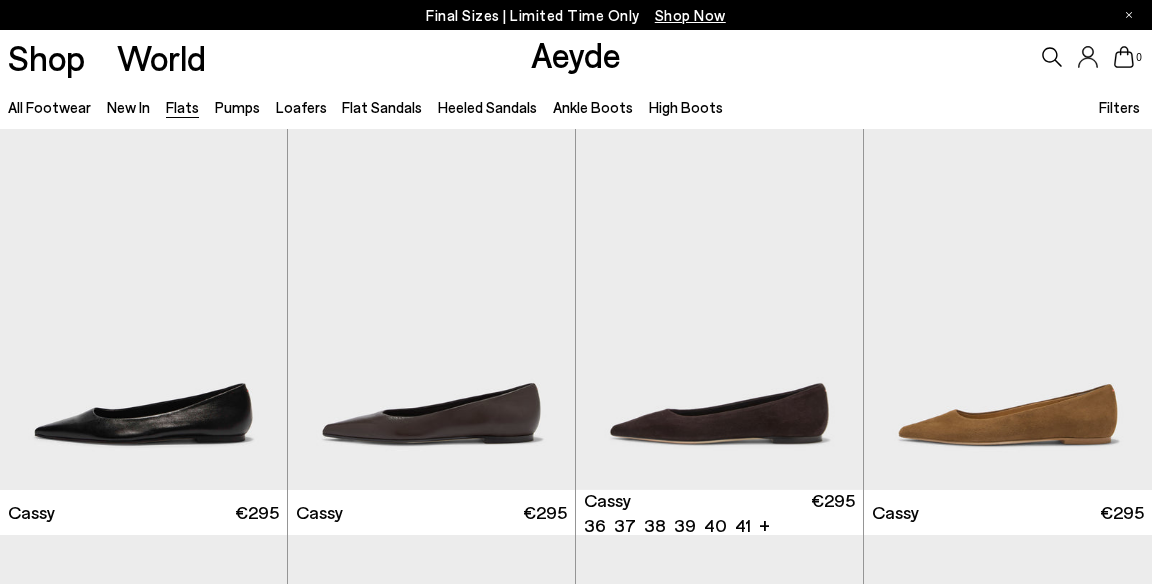 click 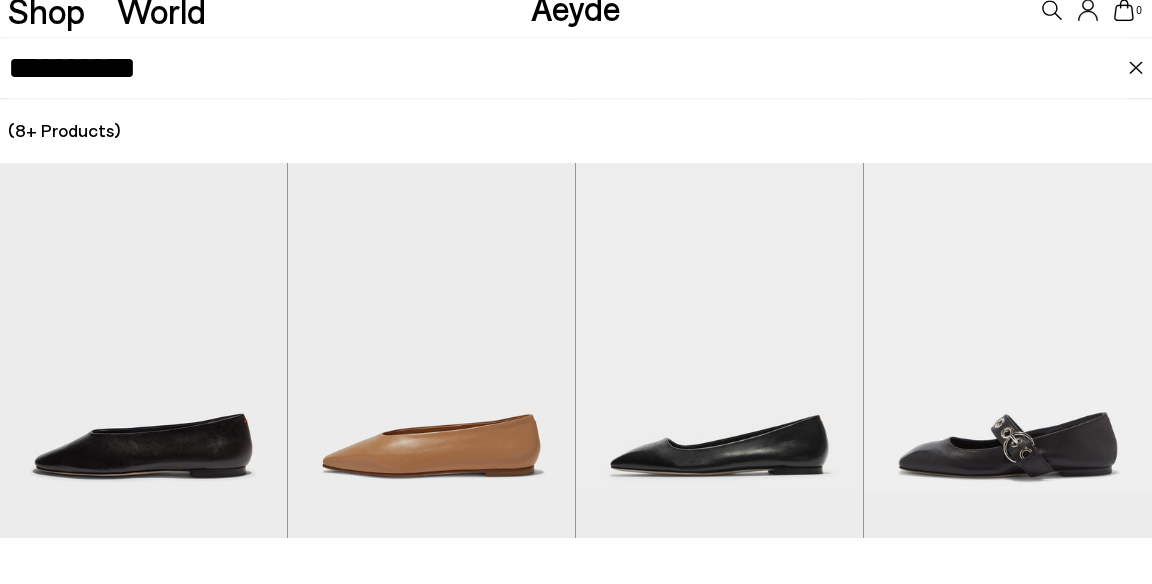 type on "**********" 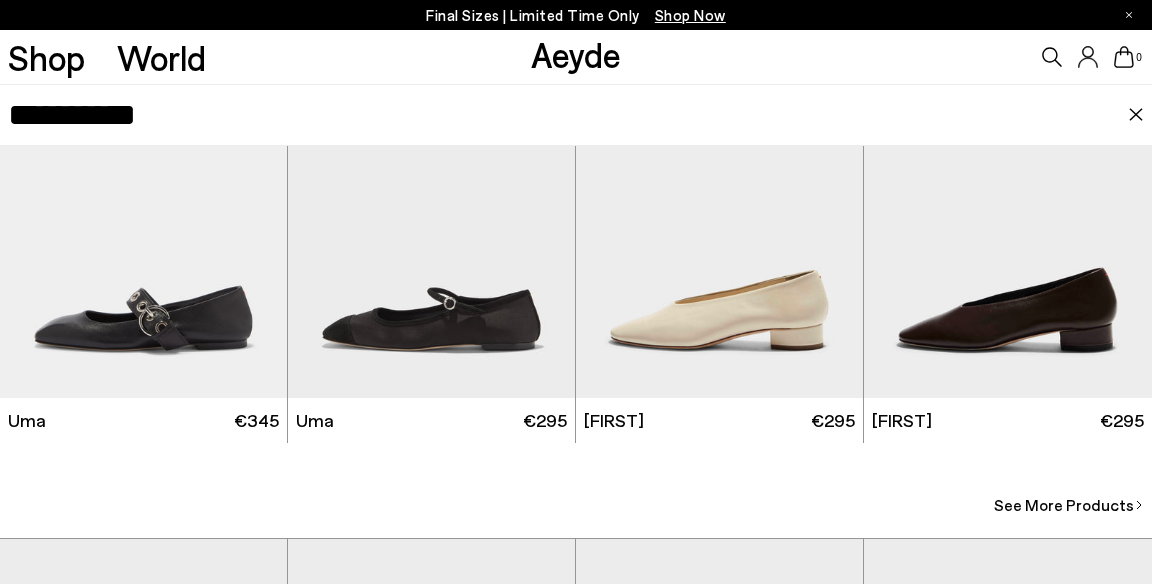 scroll, scrollTop: 607, scrollLeft: 0, axis: vertical 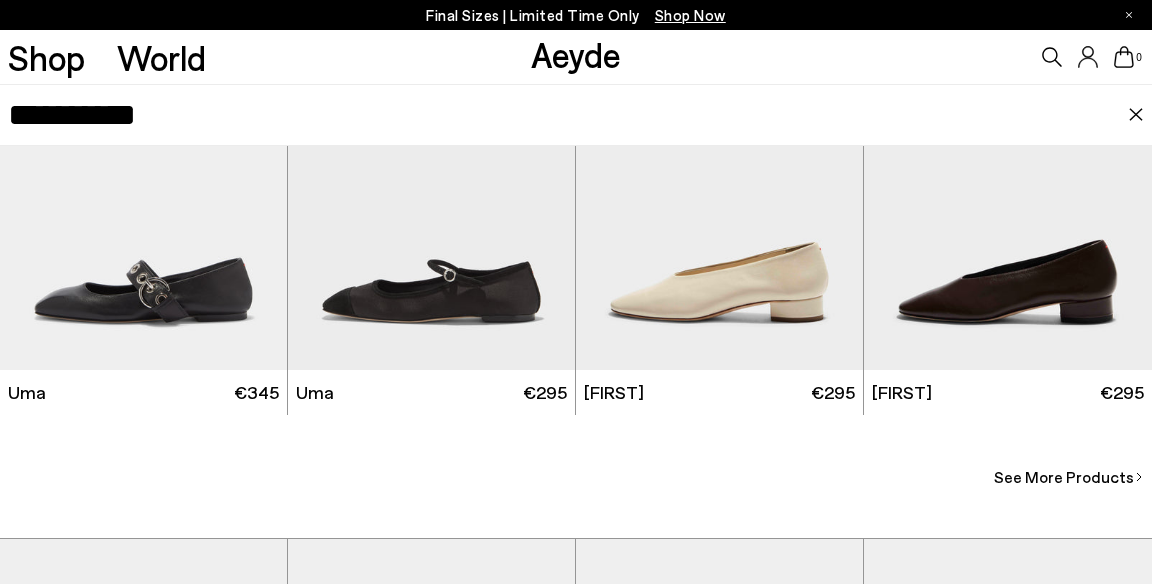 click at bounding box center (1136, 115) 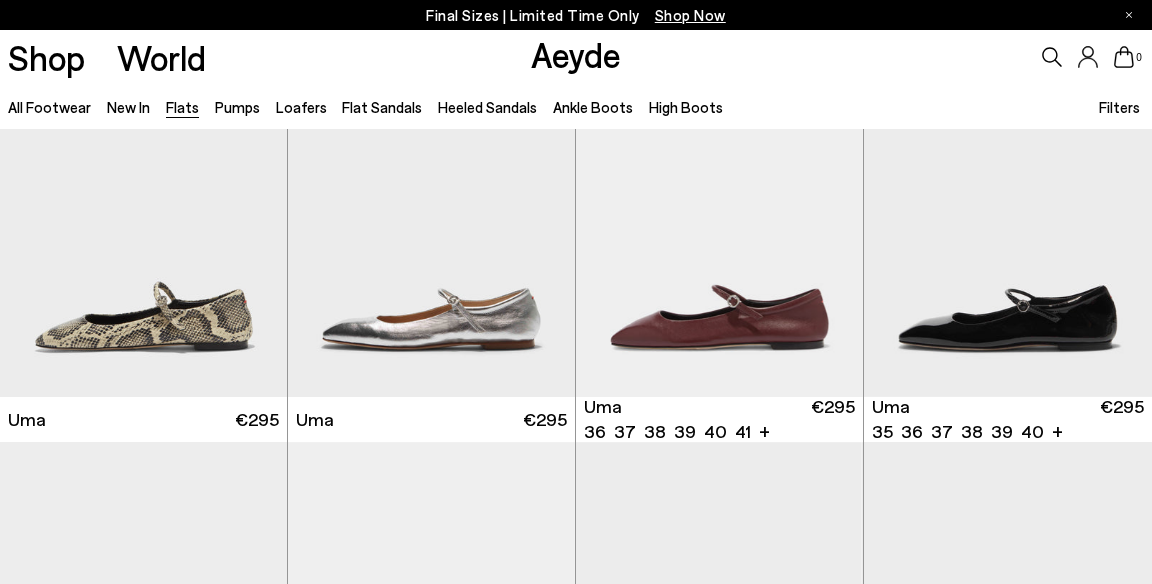 scroll, scrollTop: 4154, scrollLeft: 0, axis: vertical 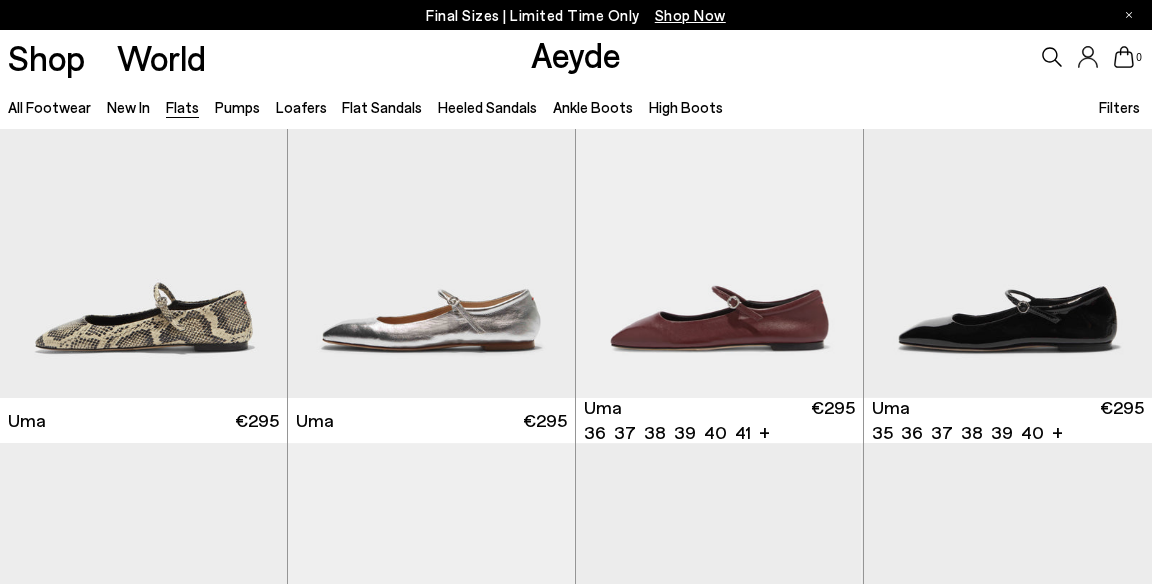 click at bounding box center (719, 216) 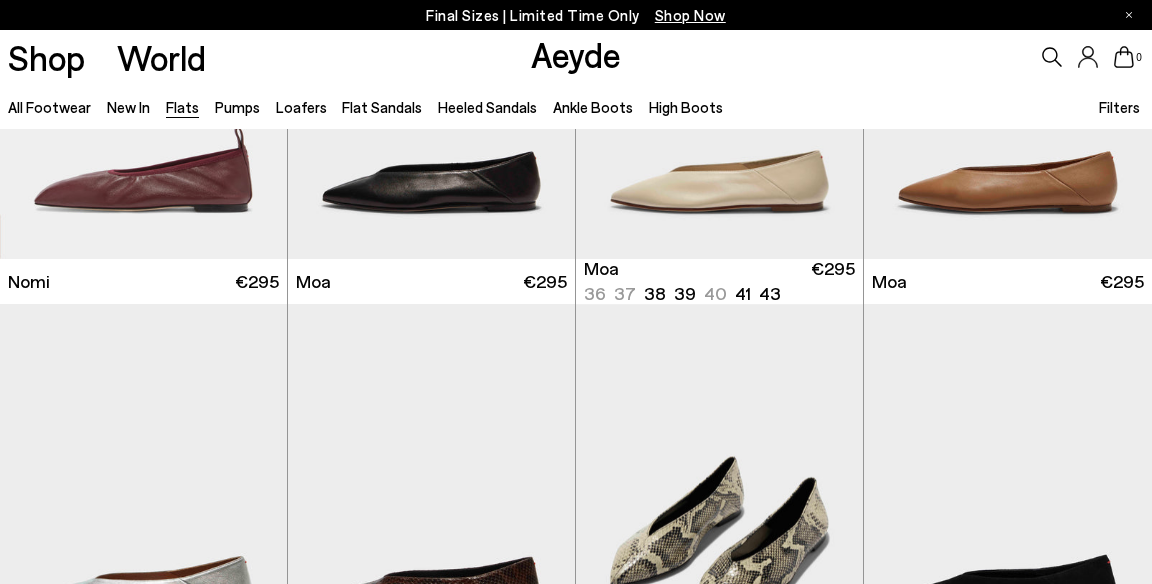 scroll, scrollTop: 0, scrollLeft: 0, axis: both 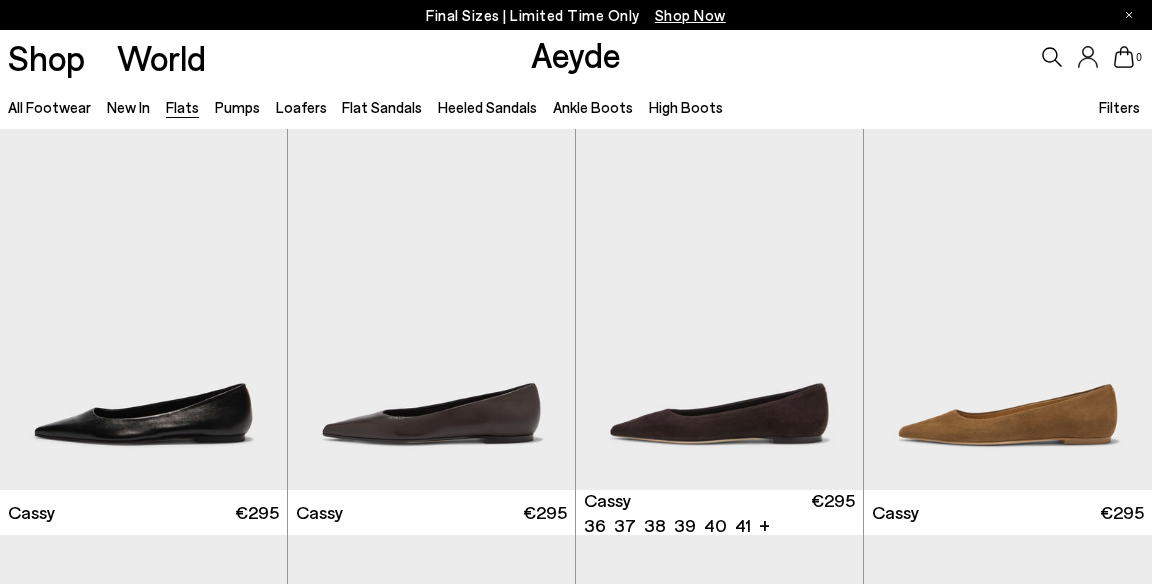 click on "Loafers" at bounding box center [301, 107] 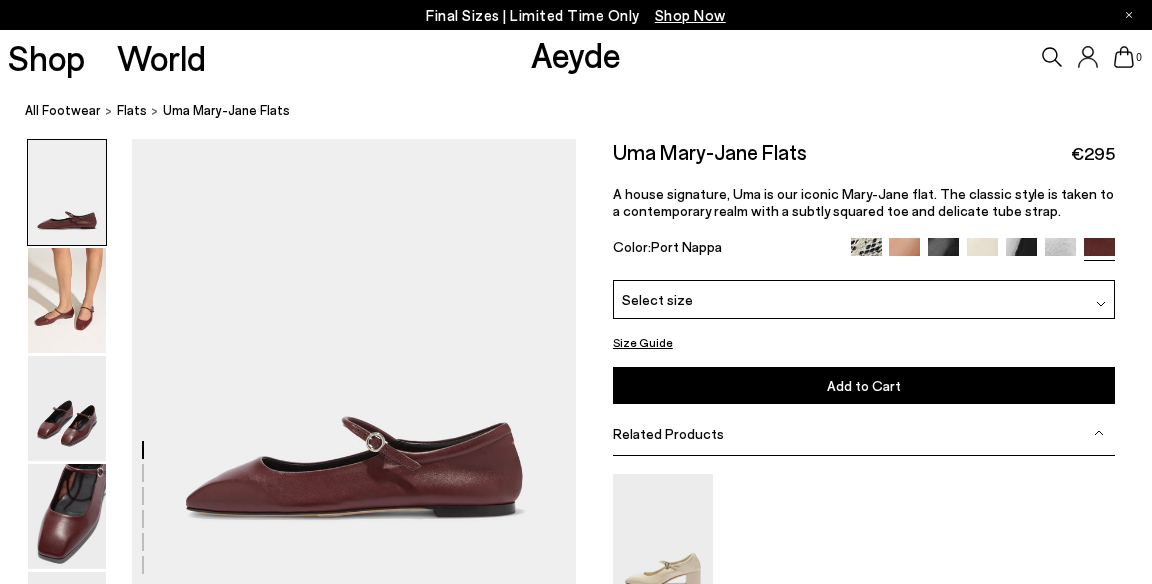 scroll, scrollTop: 0, scrollLeft: 0, axis: both 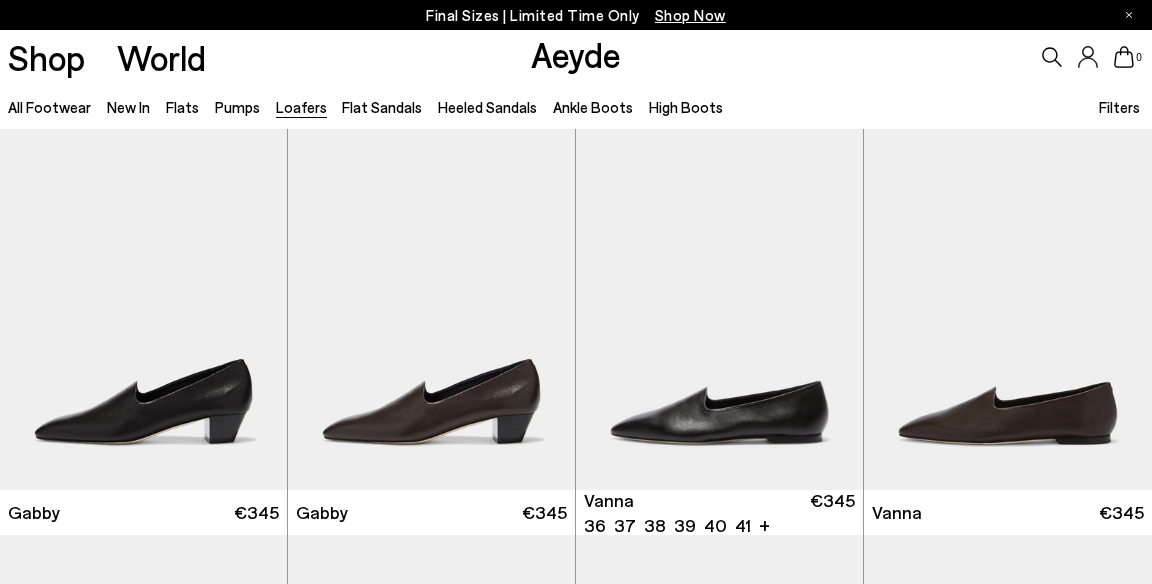click on "All Footwear" at bounding box center [49, 107] 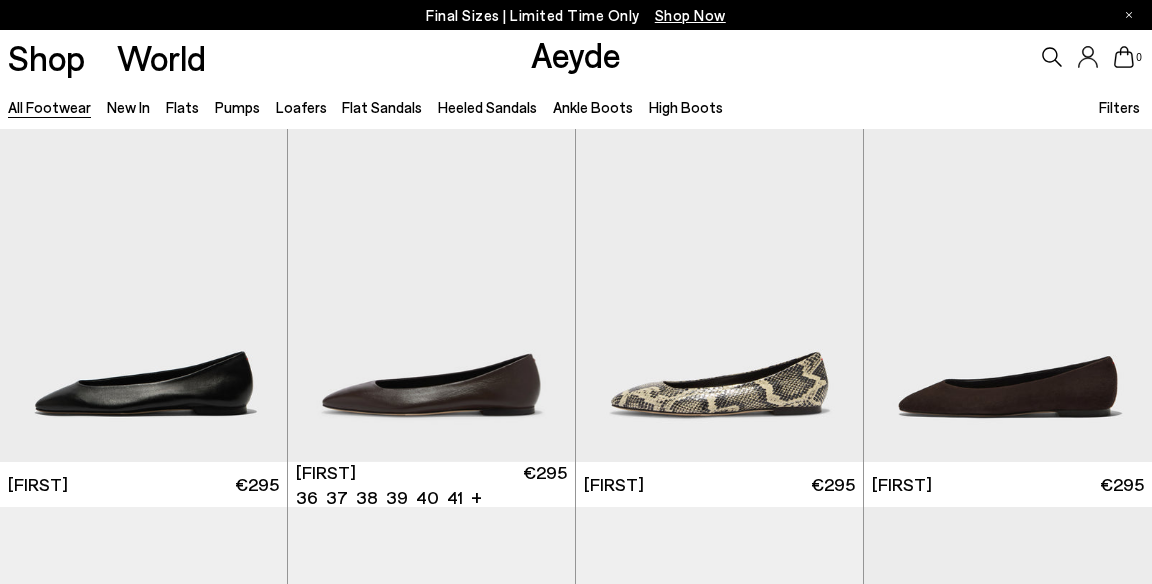 scroll, scrollTop: 0, scrollLeft: 0, axis: both 